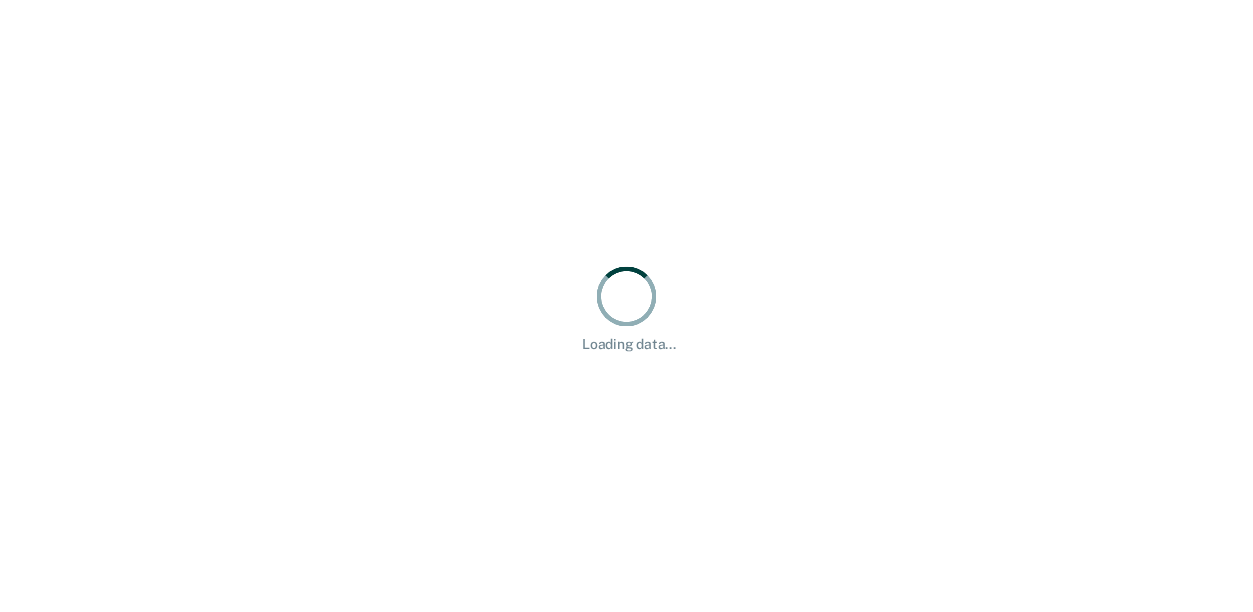 scroll, scrollTop: 0, scrollLeft: 0, axis: both 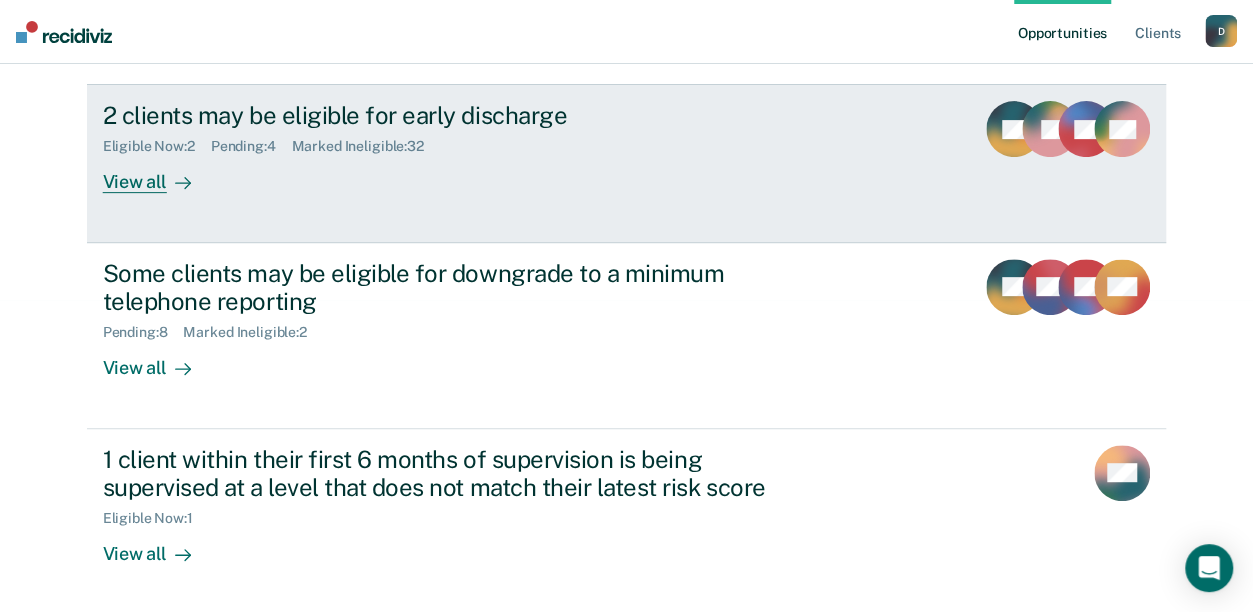 click at bounding box center (179, 182) 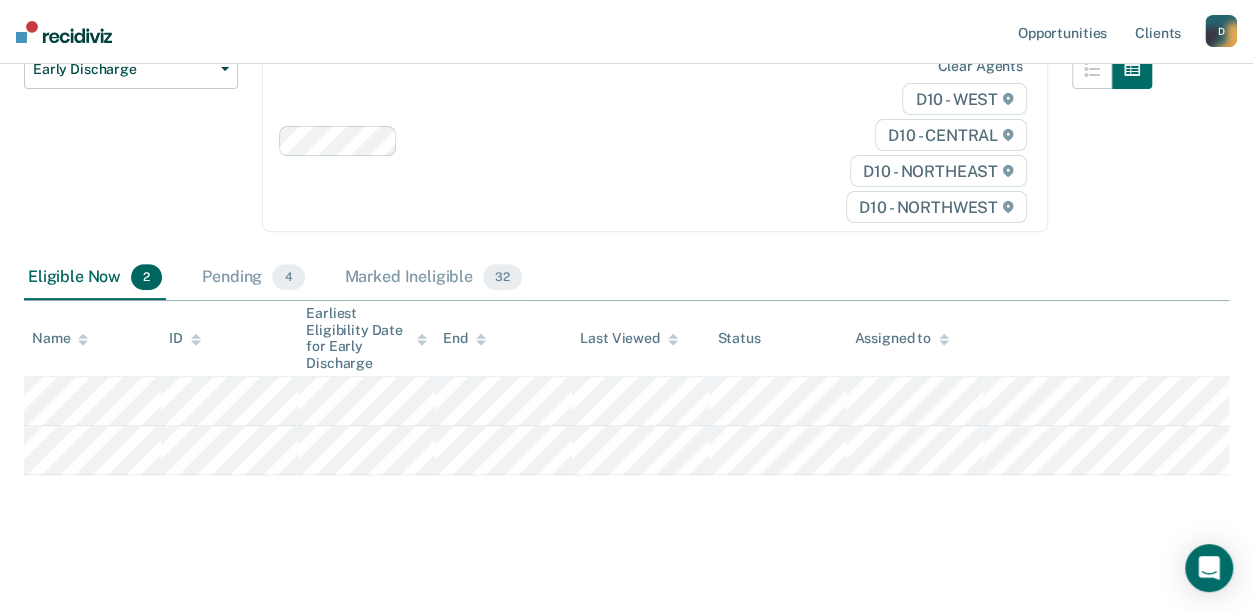 scroll, scrollTop: 243, scrollLeft: 0, axis: vertical 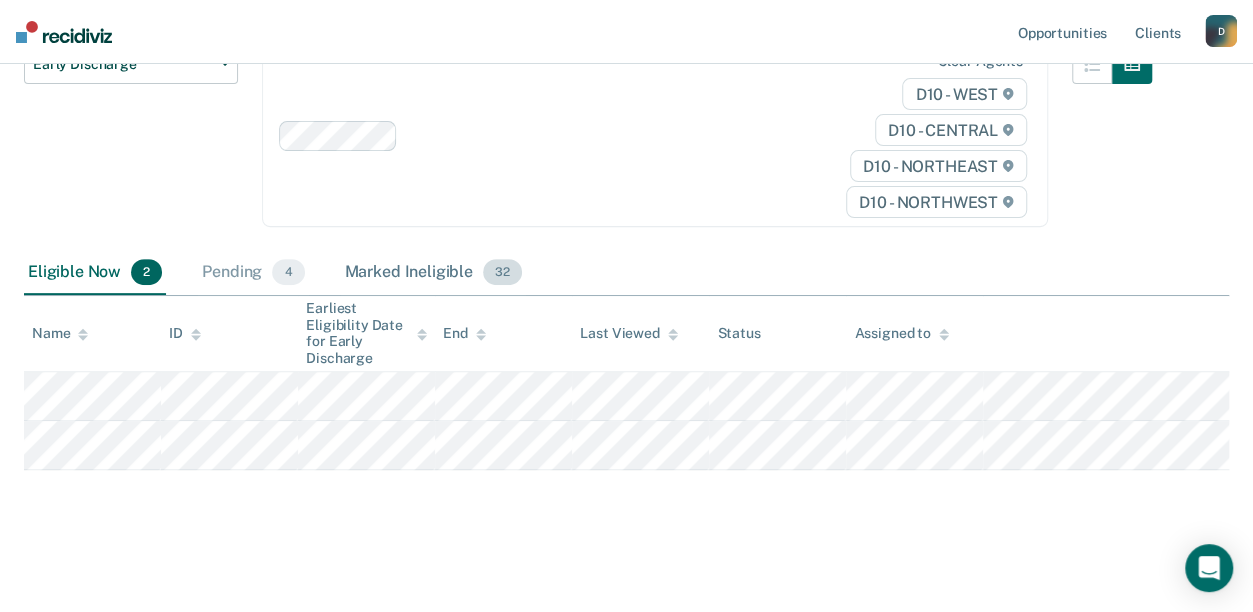 click on "Marked Ineligible 32" at bounding box center [433, 273] 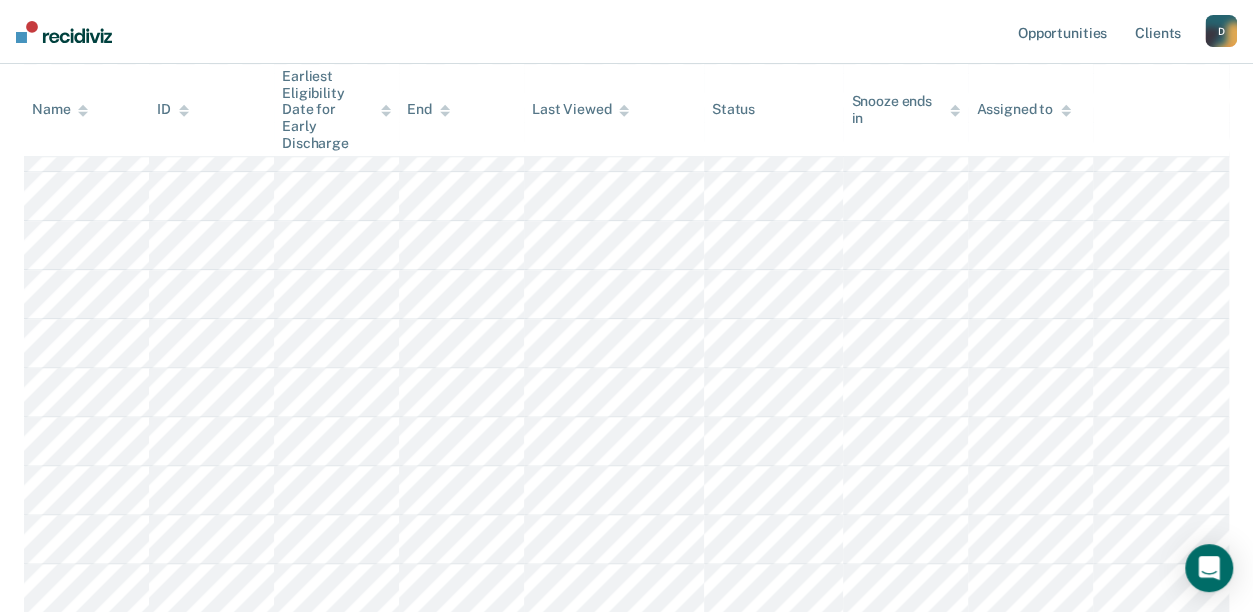 scroll, scrollTop: 713, scrollLeft: 0, axis: vertical 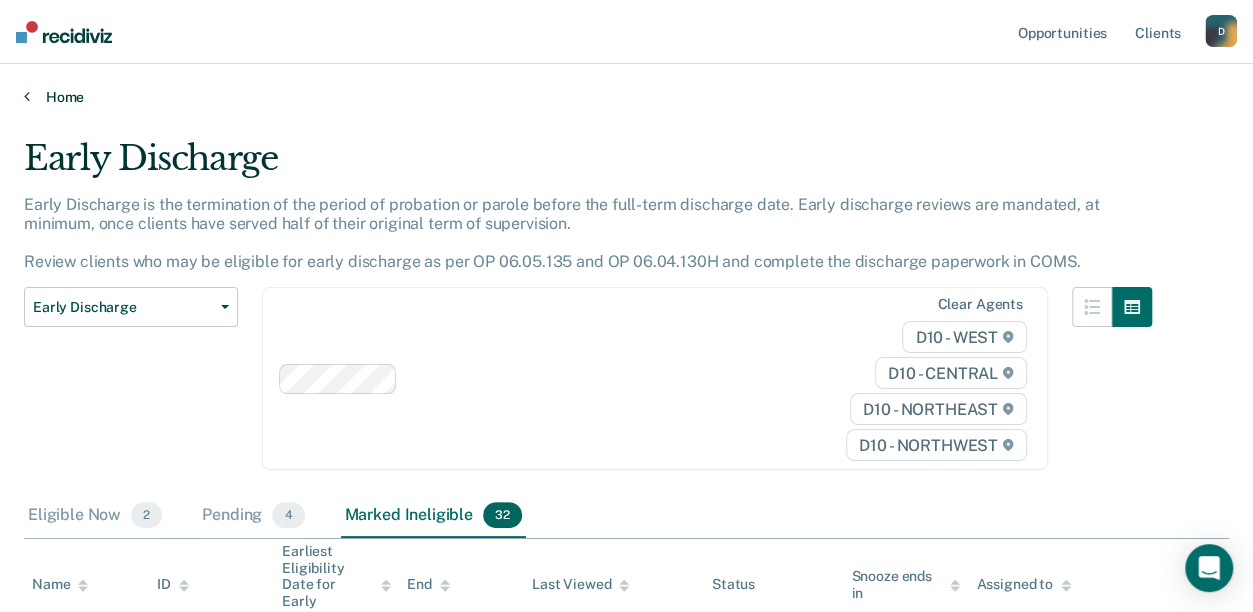 click on "Home" at bounding box center (626, 97) 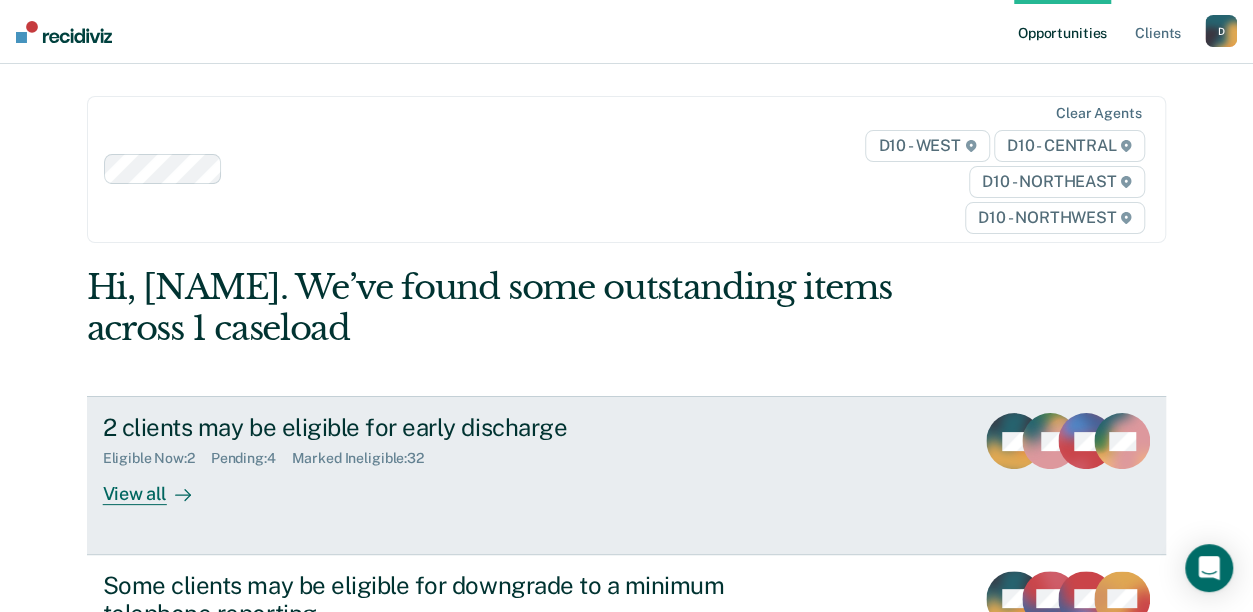 click on "View all" at bounding box center (159, 486) 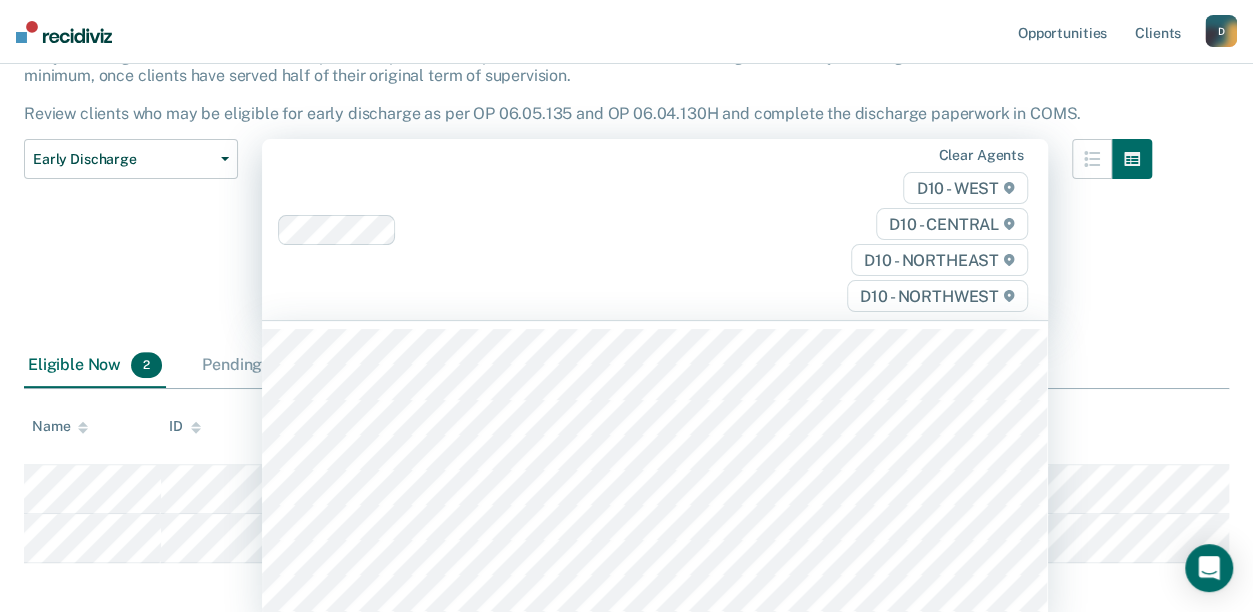 scroll, scrollTop: 158, scrollLeft: 0, axis: vertical 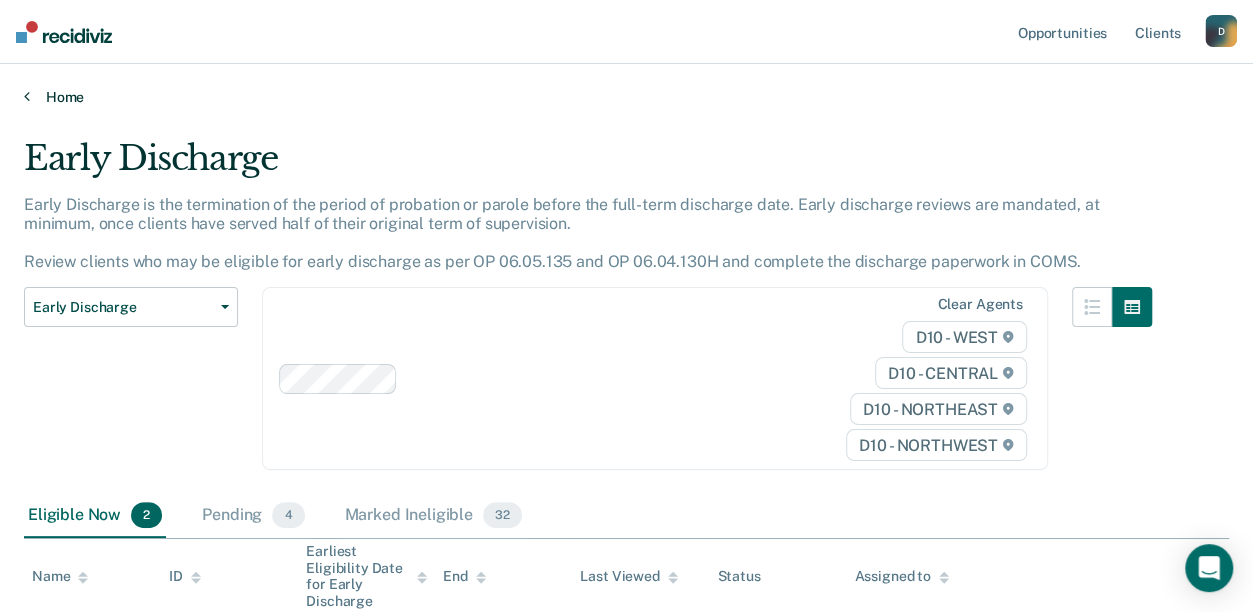click on "Home" at bounding box center [626, 97] 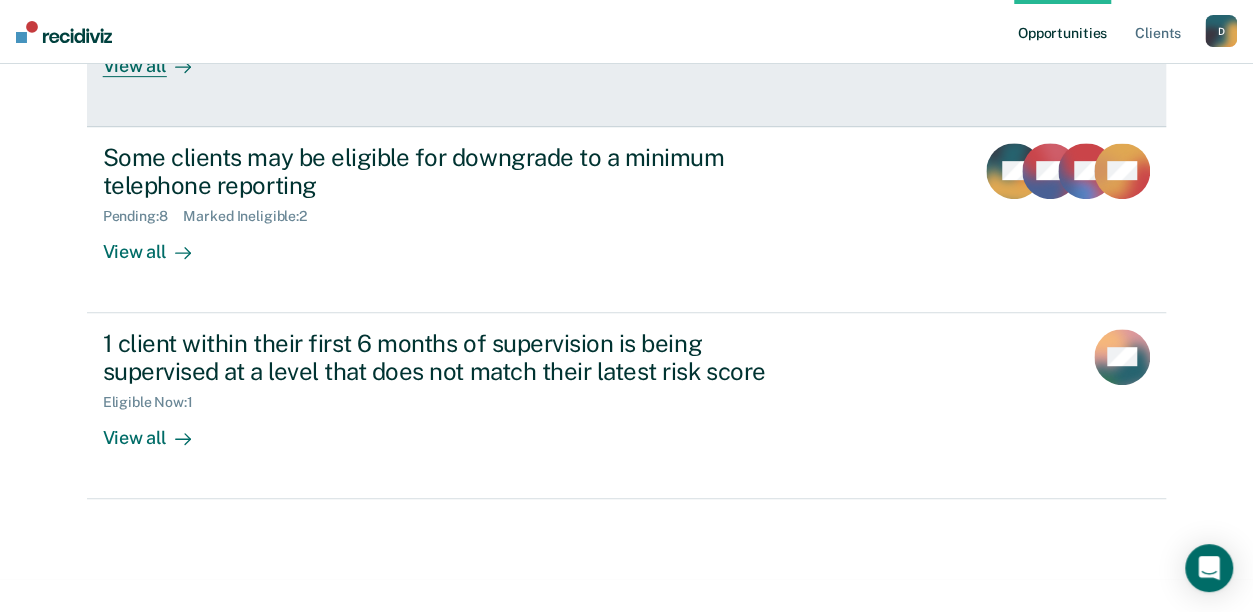 scroll, scrollTop: 434, scrollLeft: 0, axis: vertical 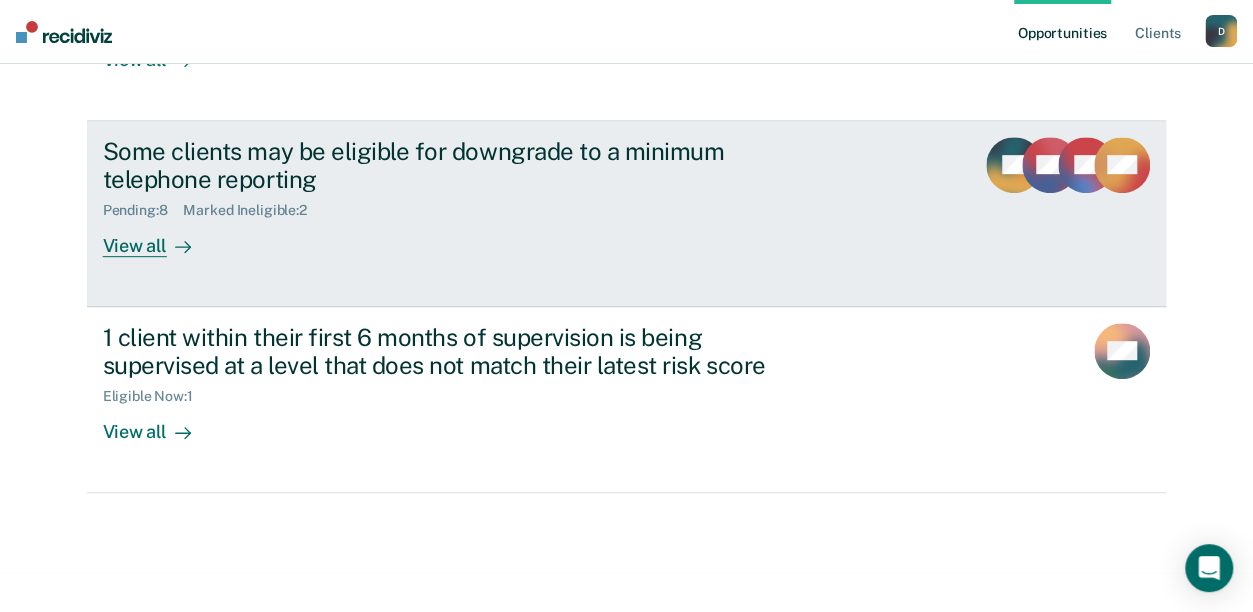 click on "Some clients may be eligible for downgrade to a minimum telephone reporting Pending :  8 Marked Ineligible :  2 View all   BB AW GE DM" at bounding box center (627, 214) 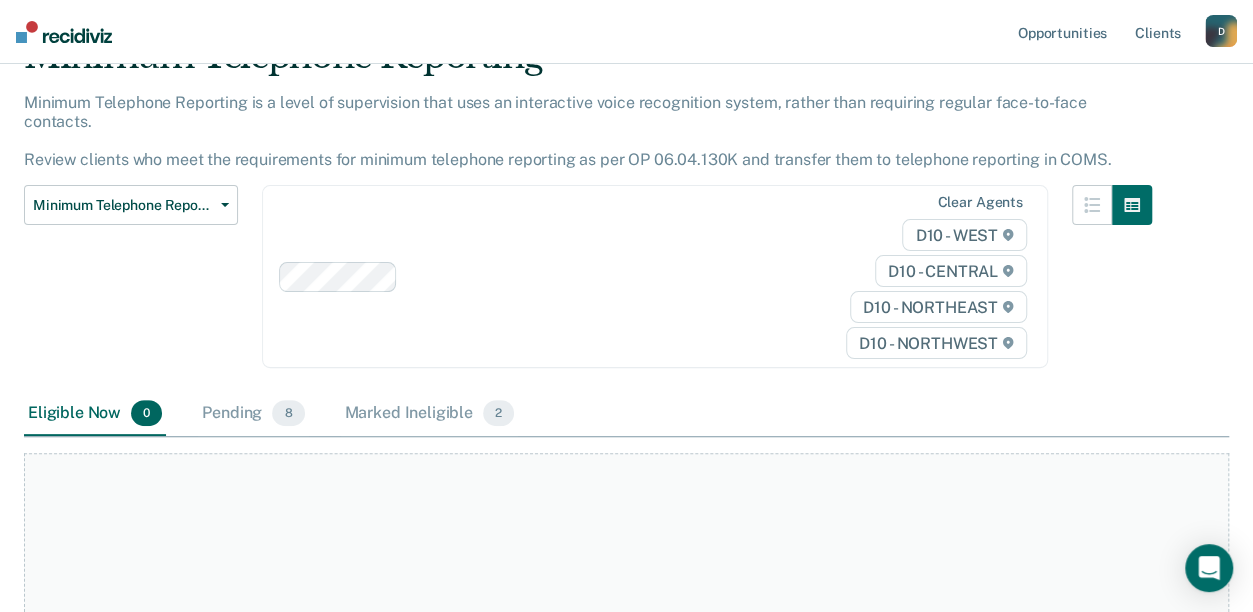 scroll, scrollTop: 340, scrollLeft: 0, axis: vertical 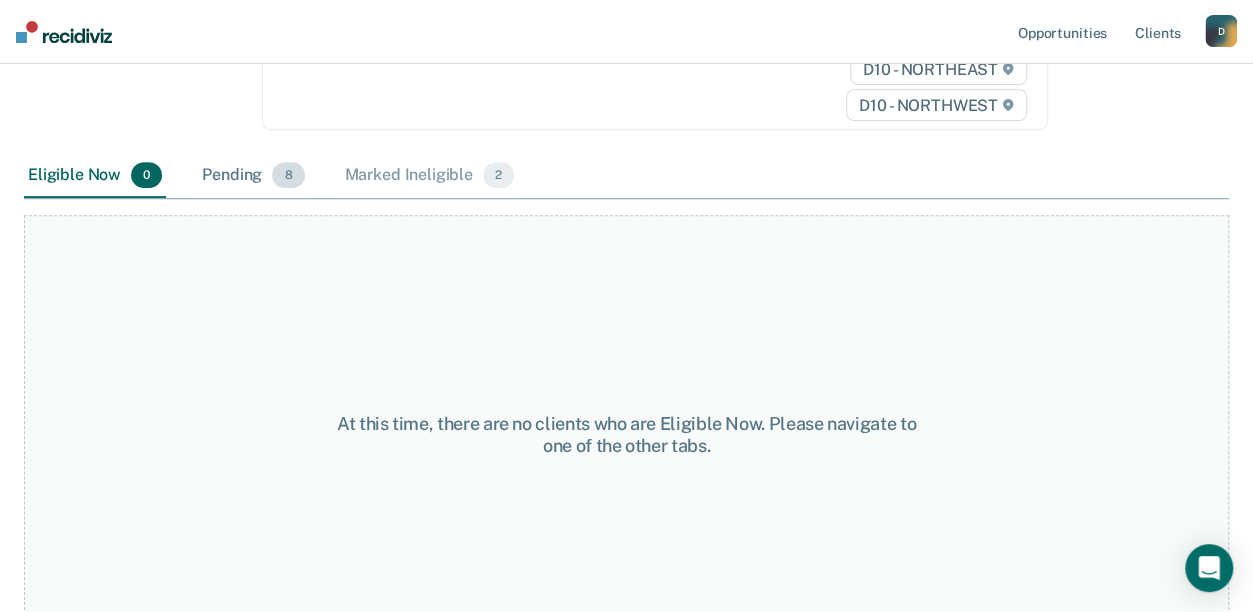 click on "Pending 8" at bounding box center (253, 176) 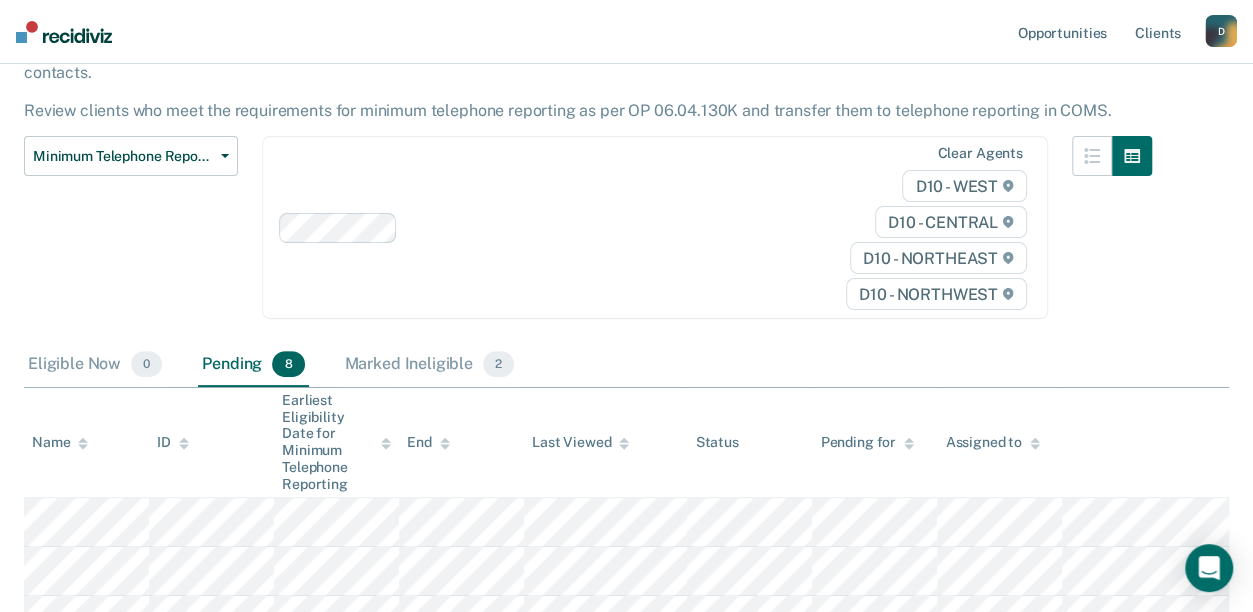 scroll, scrollTop: 0, scrollLeft: 0, axis: both 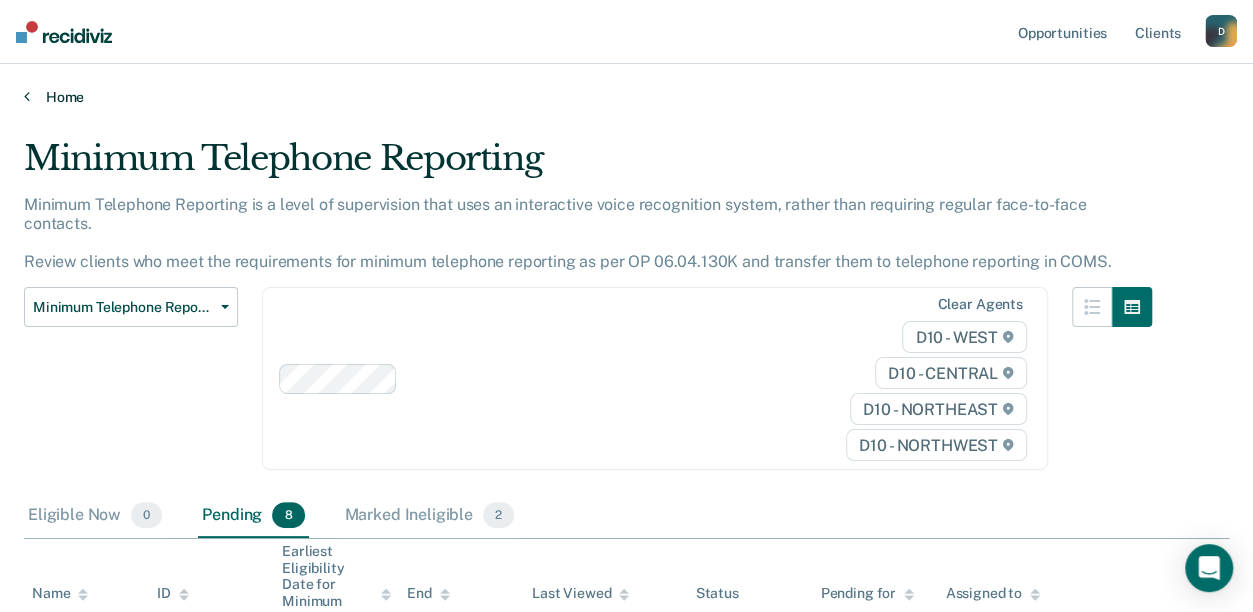 click on "Home" at bounding box center (626, 97) 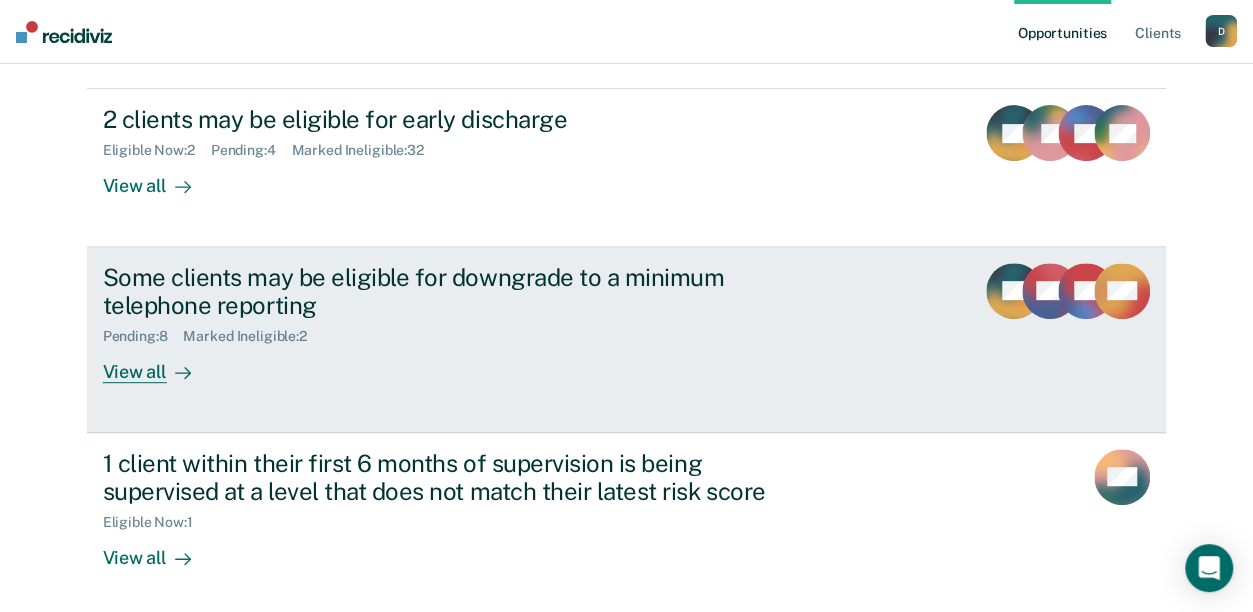 scroll, scrollTop: 400, scrollLeft: 0, axis: vertical 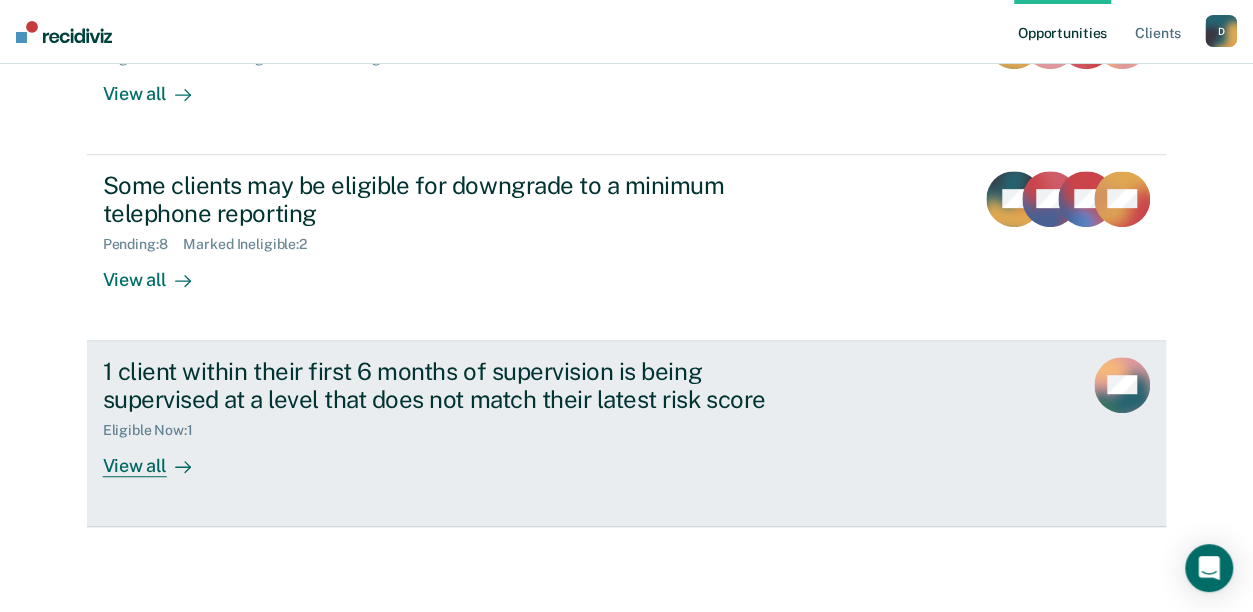 click on "1 client within their first 6 months of supervision is being supervised at a level that does not match their latest risk score" at bounding box center [454, 386] 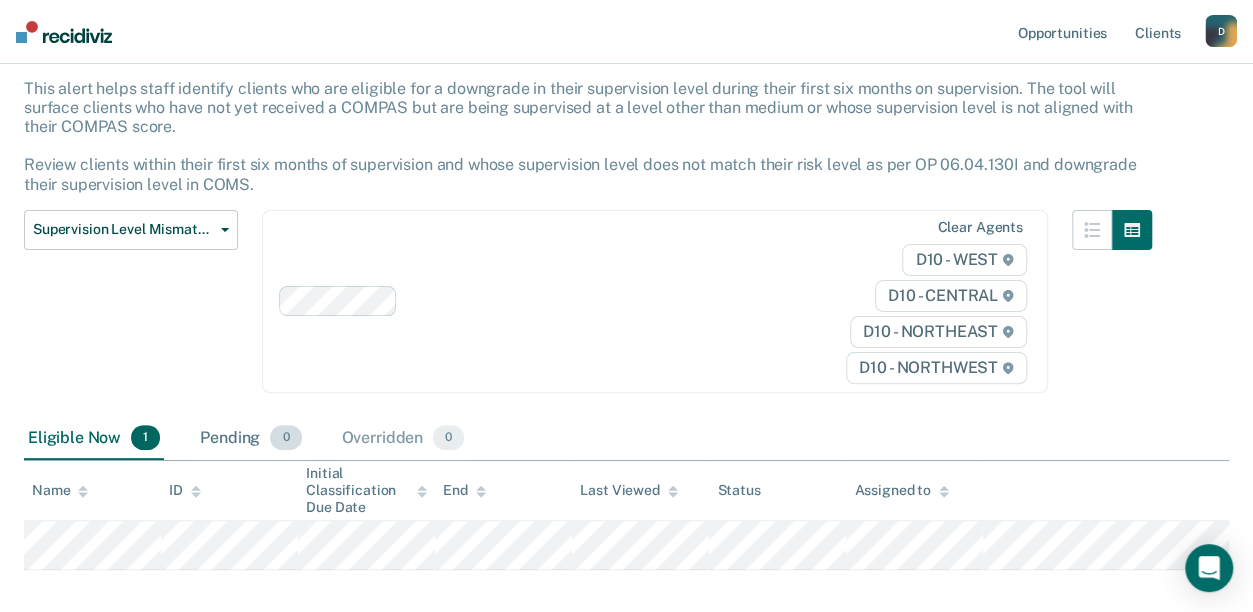 scroll, scrollTop: 216, scrollLeft: 0, axis: vertical 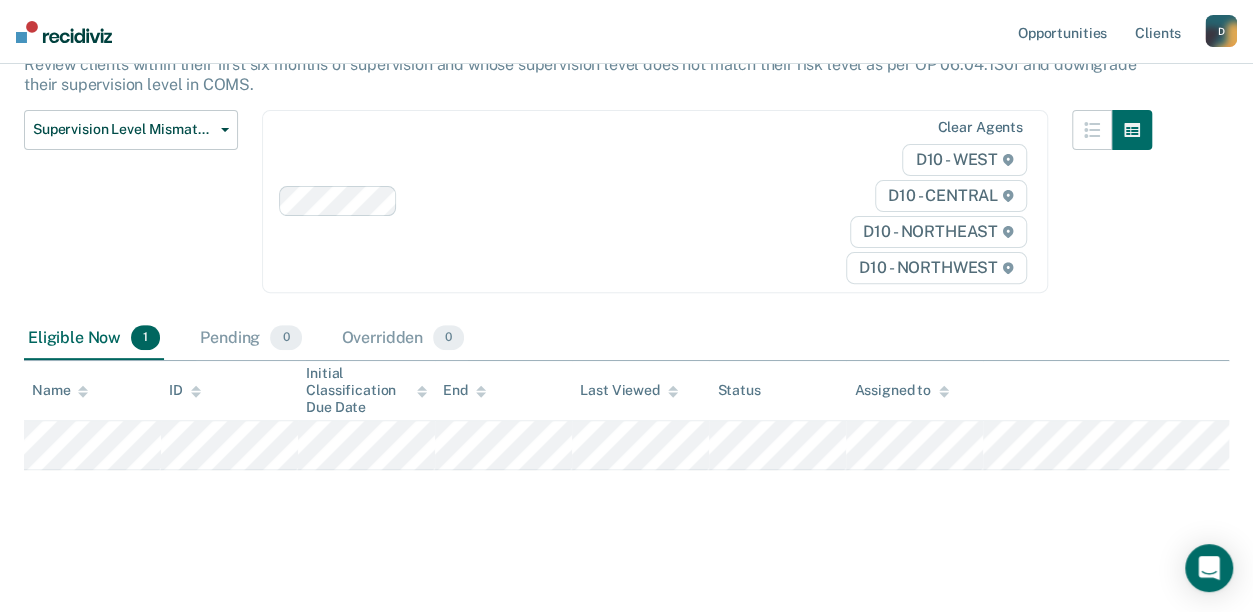 click on "Clear   agents D10 - WEST   D10 - CENTRAL   D10 - NORTHEAST   D10 - NORTHWEST" at bounding box center (655, 201) 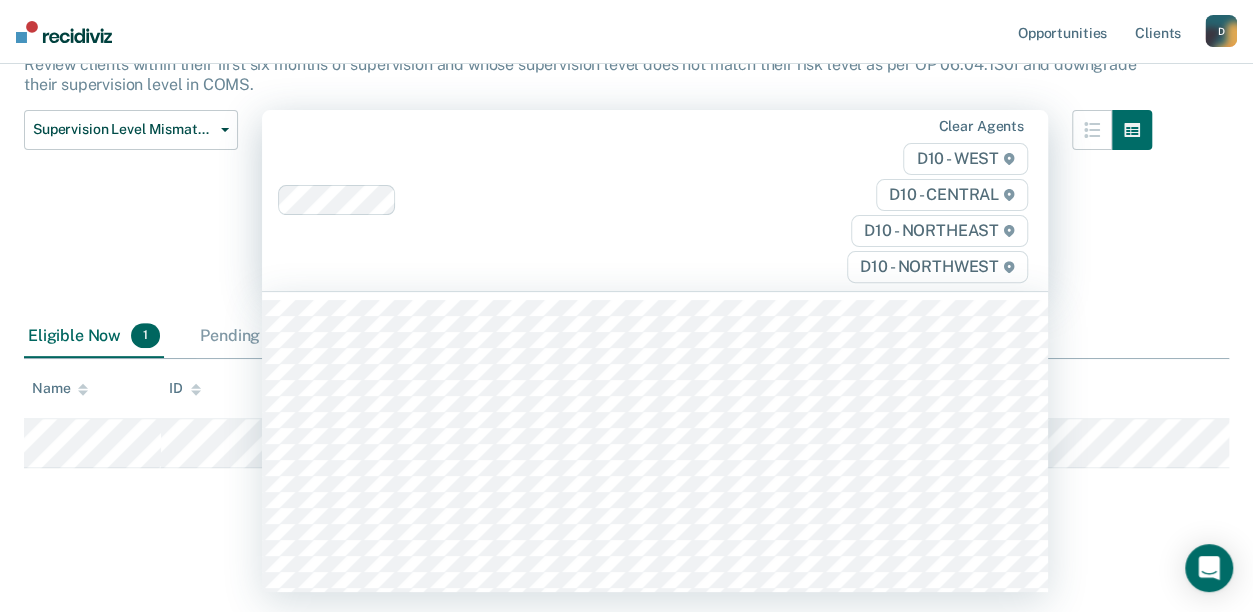scroll, scrollTop: 214, scrollLeft: 0, axis: vertical 